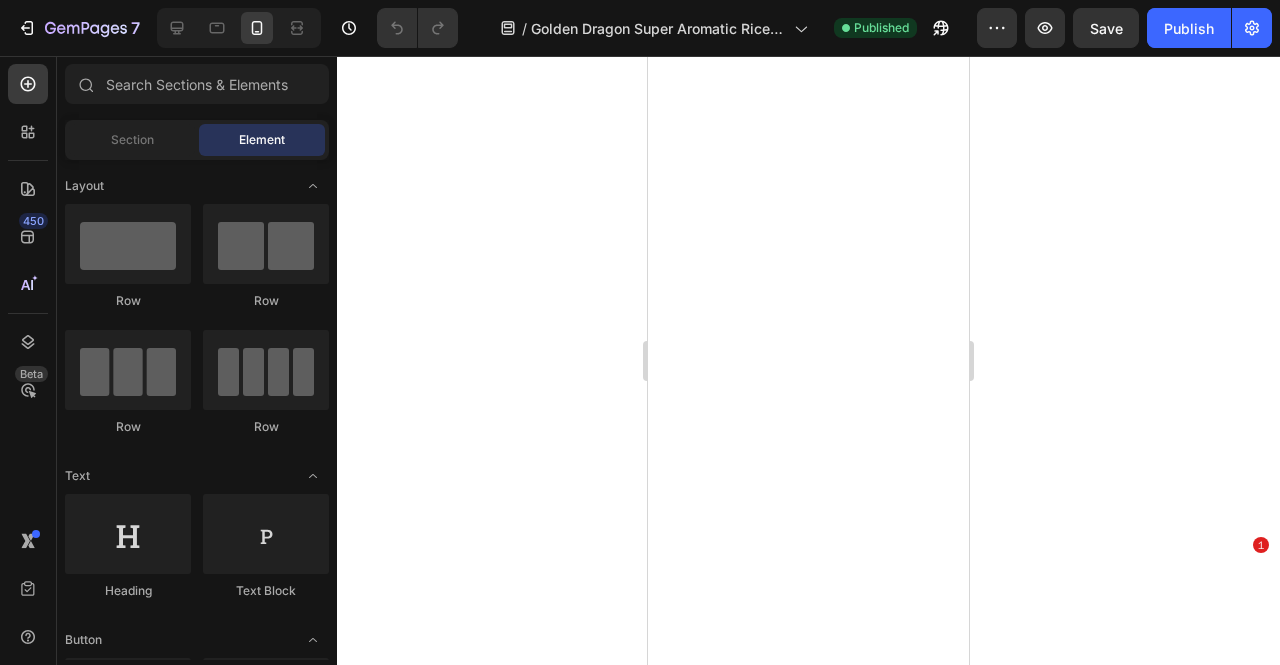 scroll, scrollTop: 0, scrollLeft: 0, axis: both 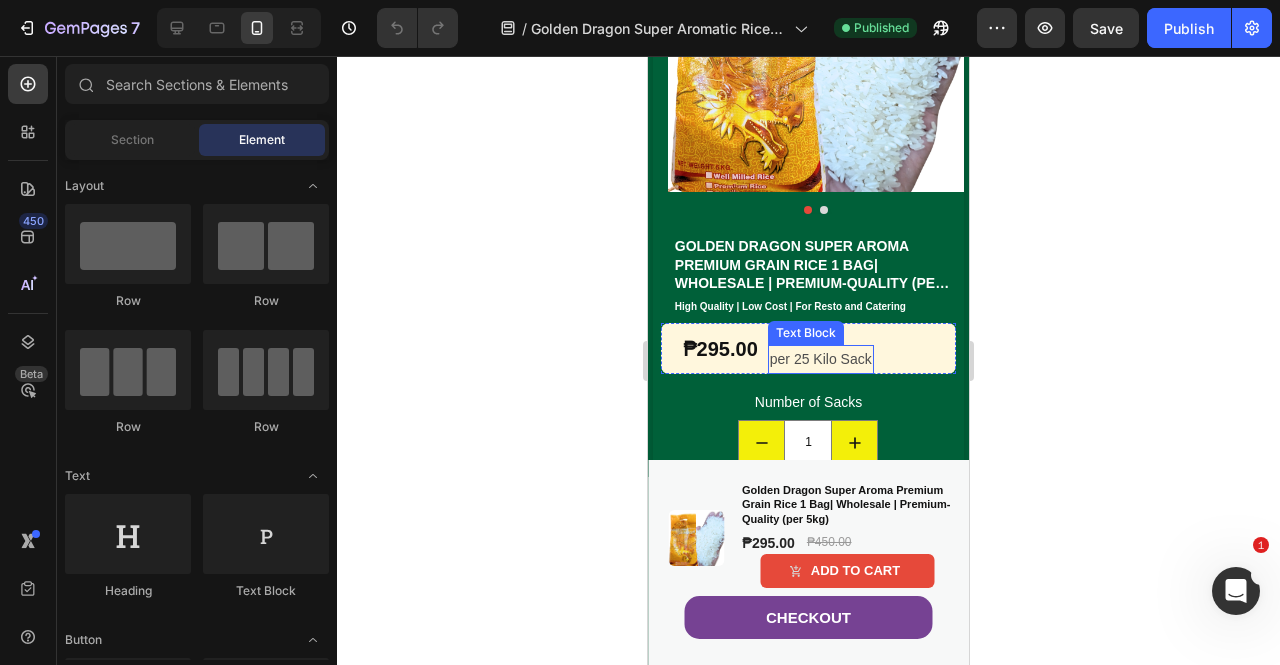 click on "per 25 Kilo Sack" at bounding box center (821, 359) 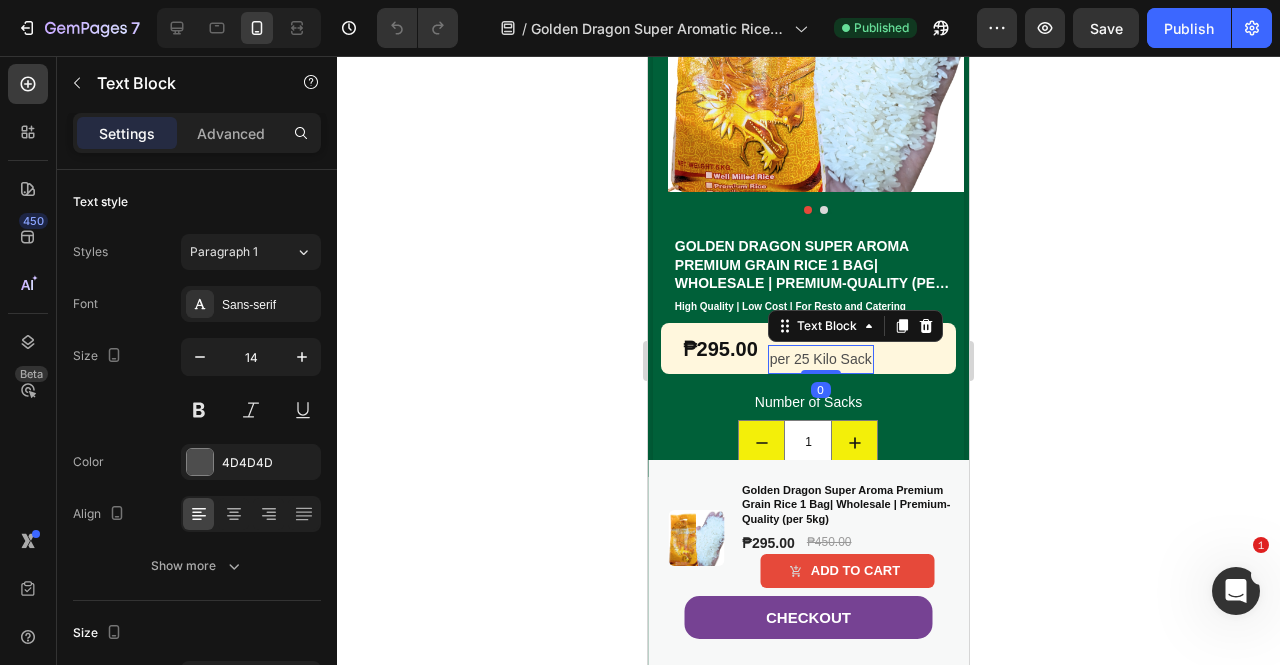 click on "per 25 Kilo Sack" at bounding box center [821, 359] 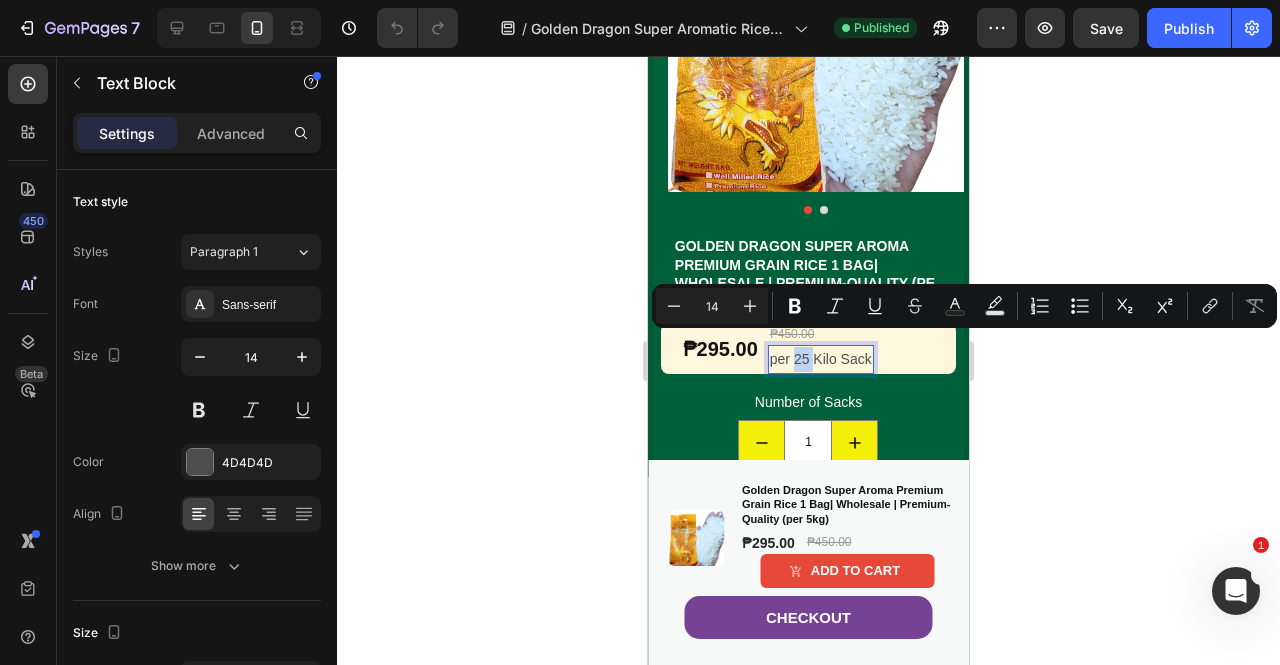 click on "per 25 Kilo Sack" at bounding box center [821, 359] 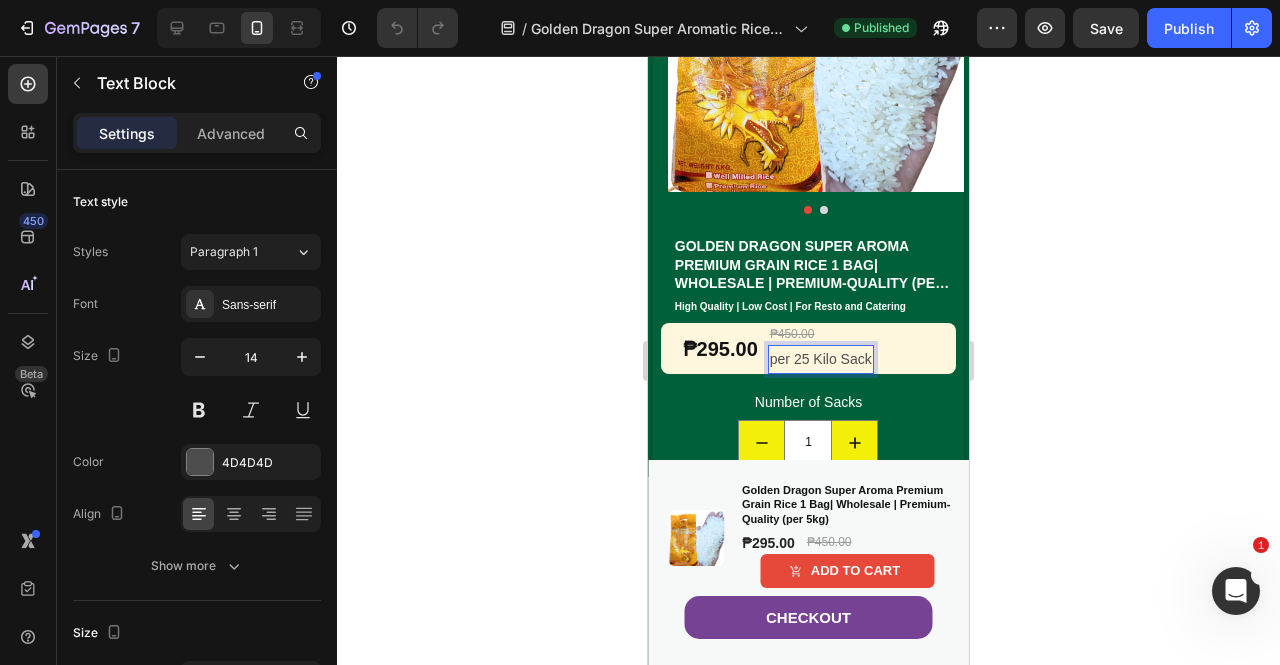 click on "per 25 Kilo Sack" at bounding box center (821, 359) 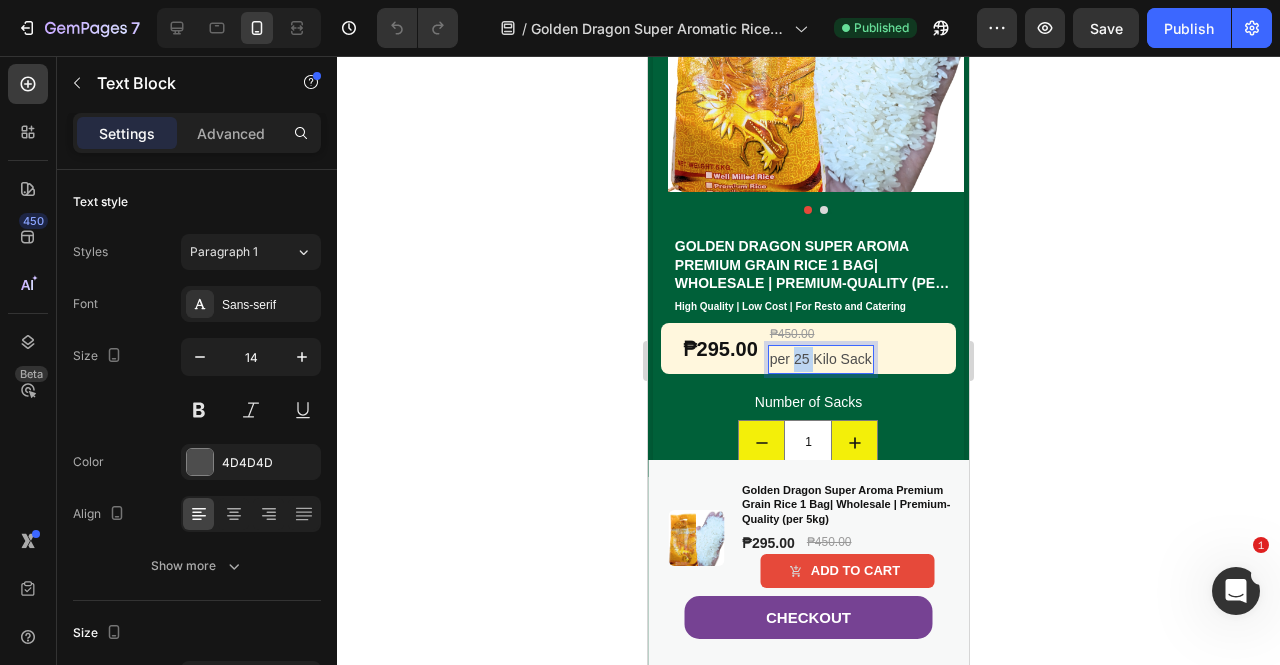 click on "per 25 Kilo Sack" at bounding box center [821, 359] 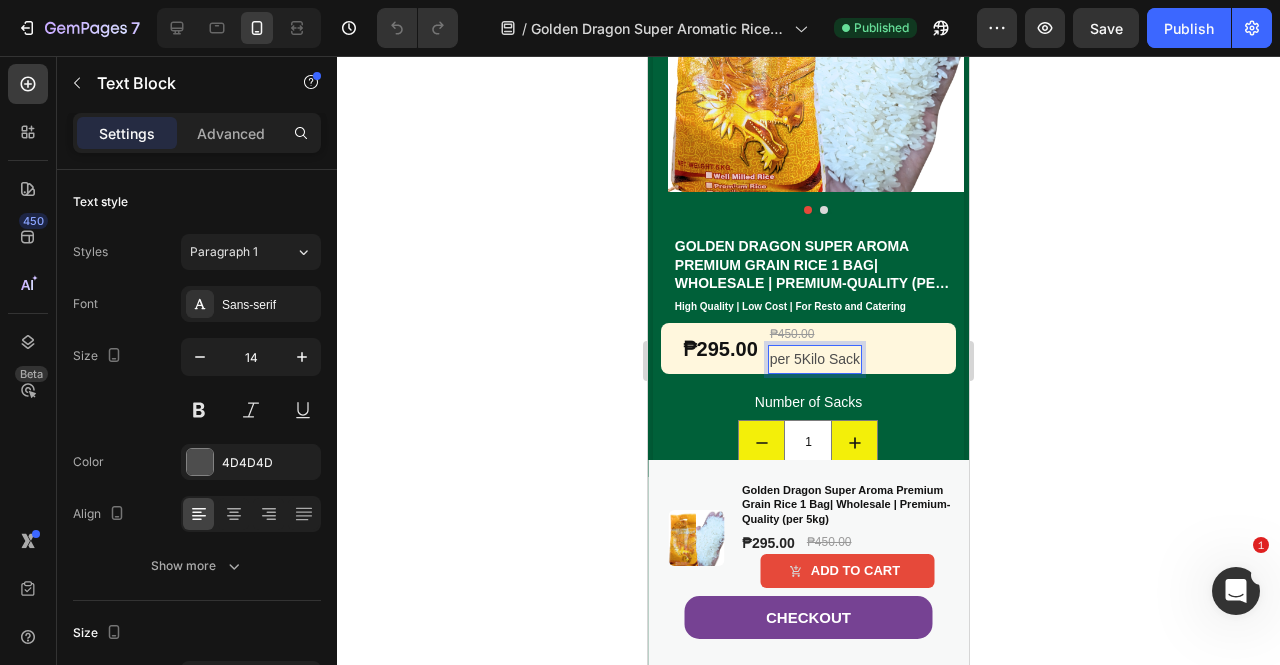 click 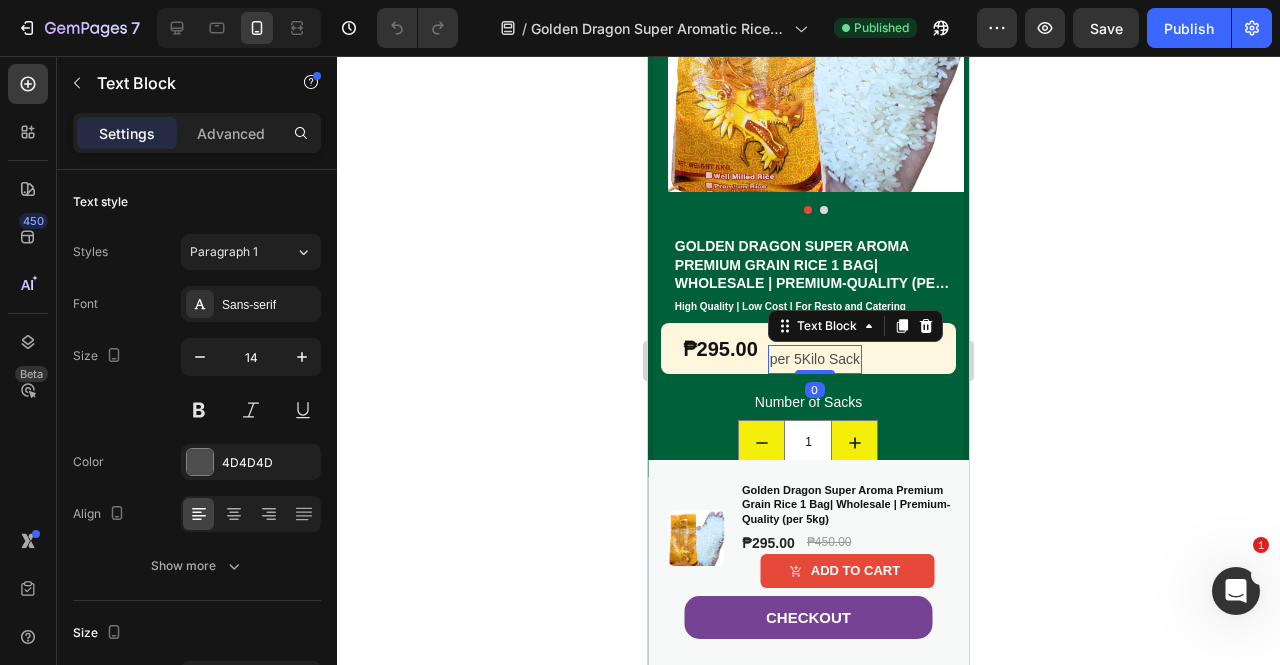 click on "per 5Kilo Sack" at bounding box center (815, 359) 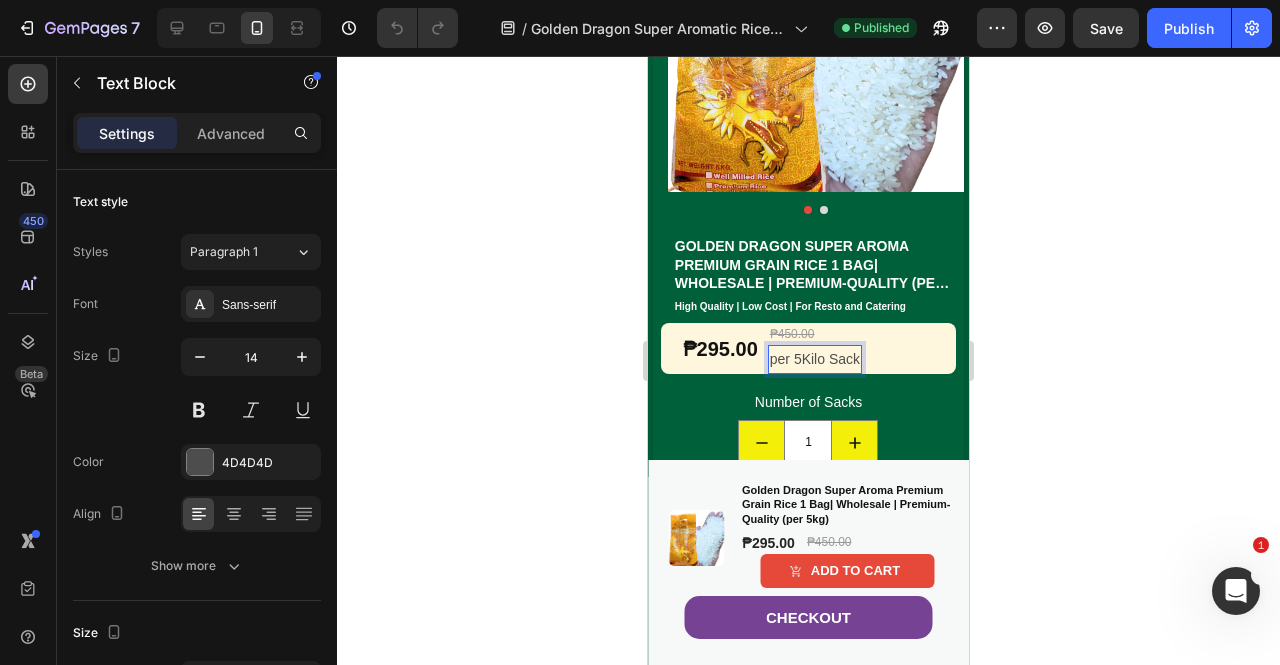 click on "per 5Kilo Sack" at bounding box center [815, 359] 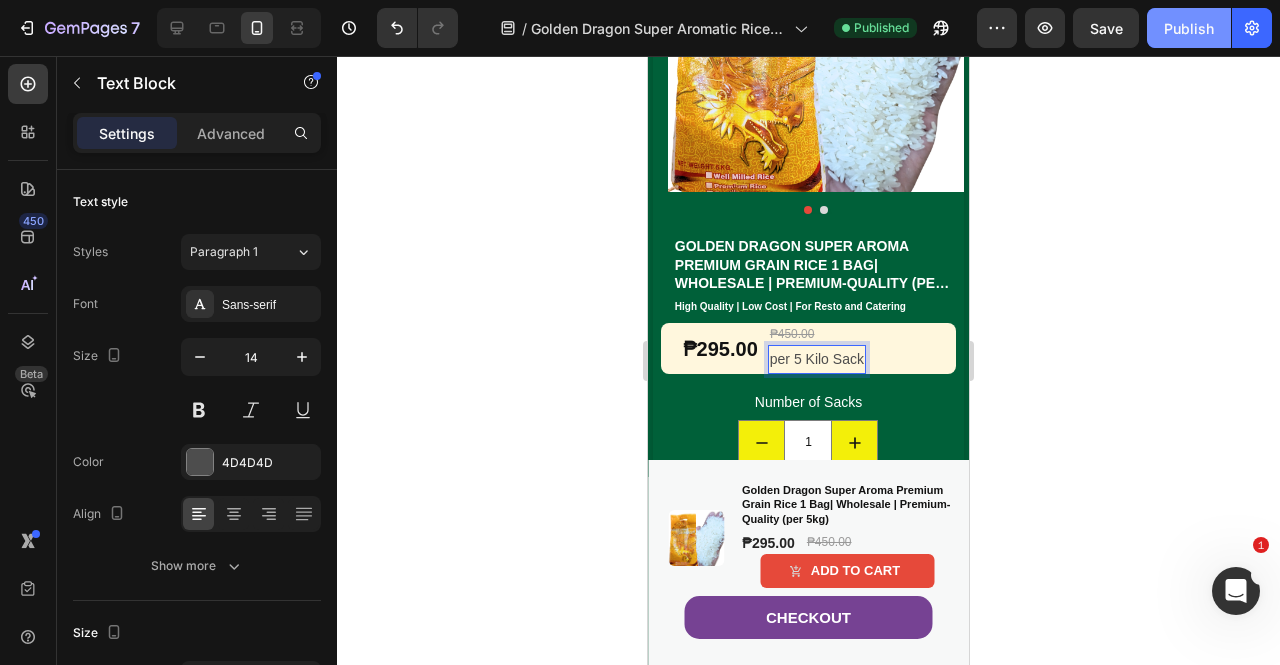 click on "Publish" at bounding box center (1189, 28) 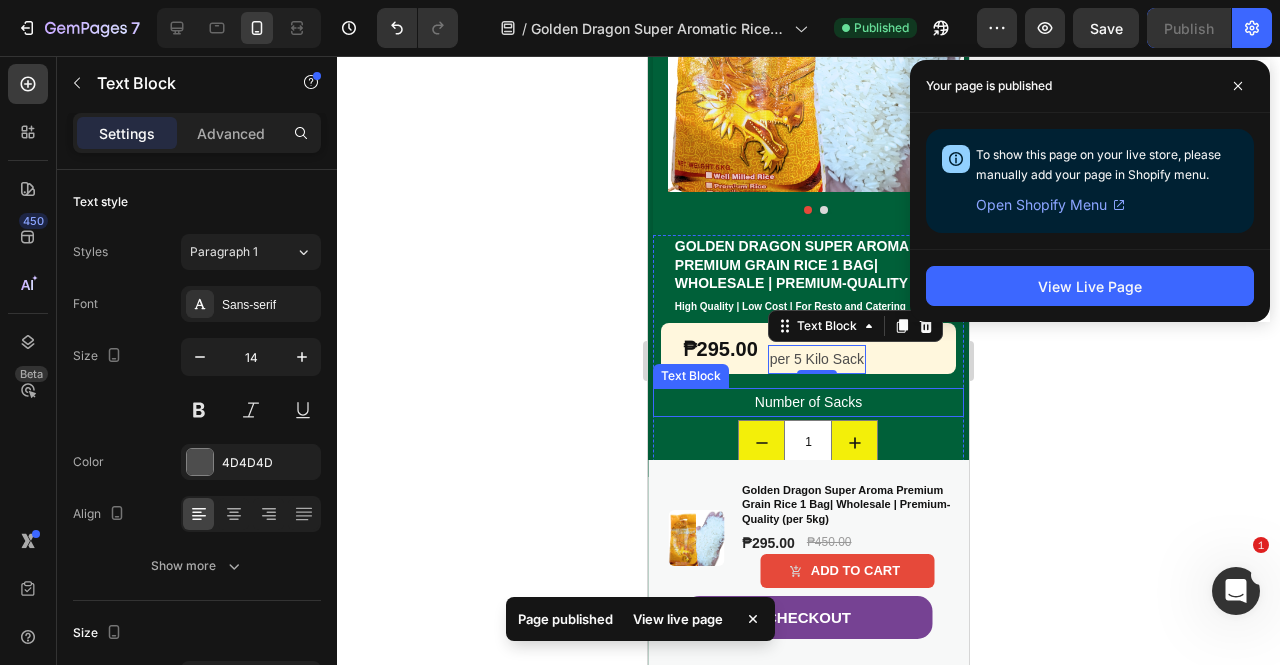 scroll, scrollTop: 700, scrollLeft: 0, axis: vertical 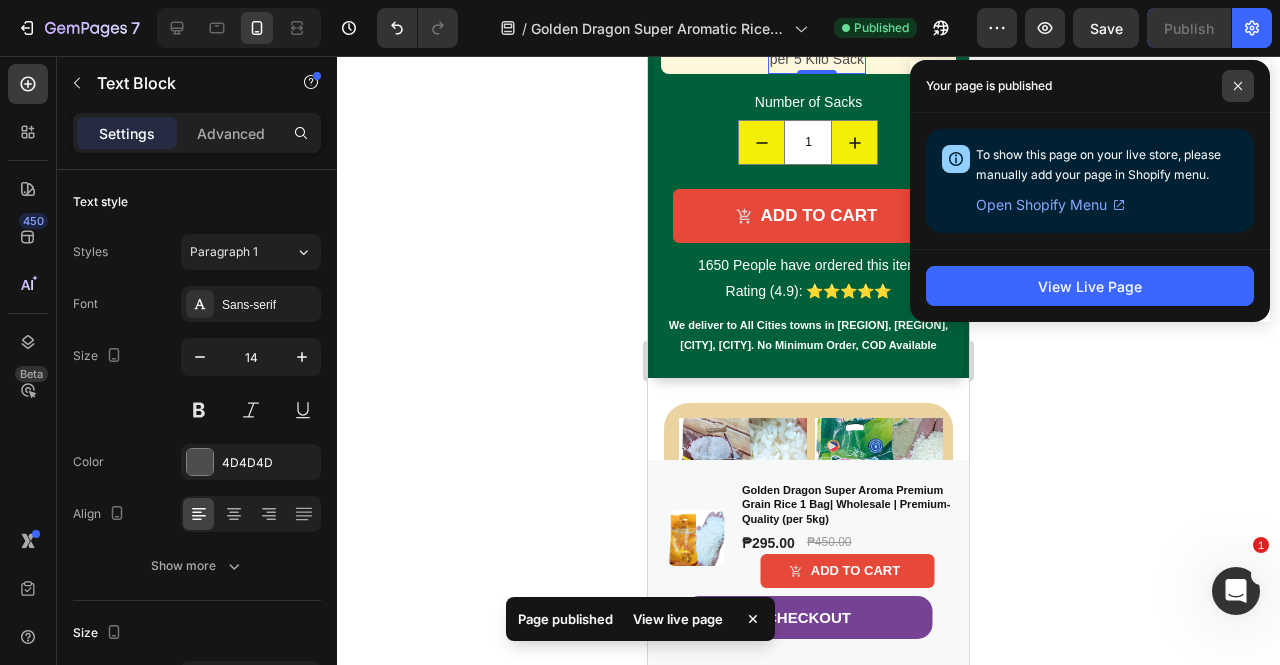 click at bounding box center (1238, 86) 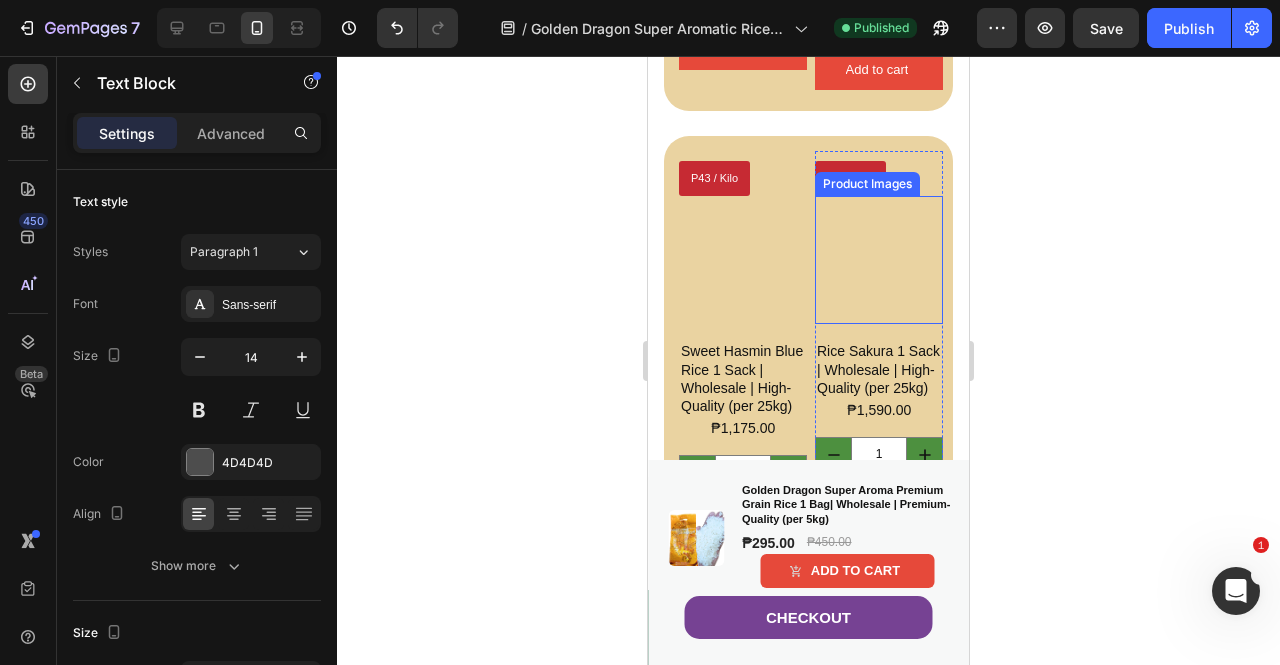 scroll, scrollTop: 1500, scrollLeft: 0, axis: vertical 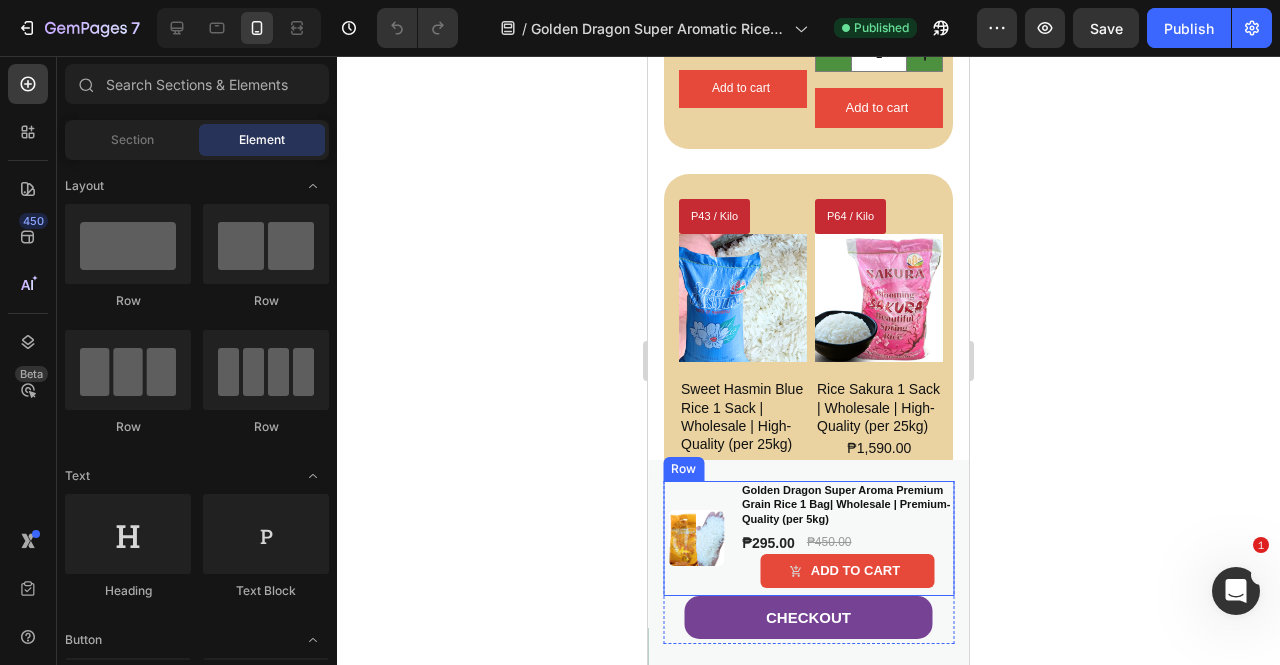 click 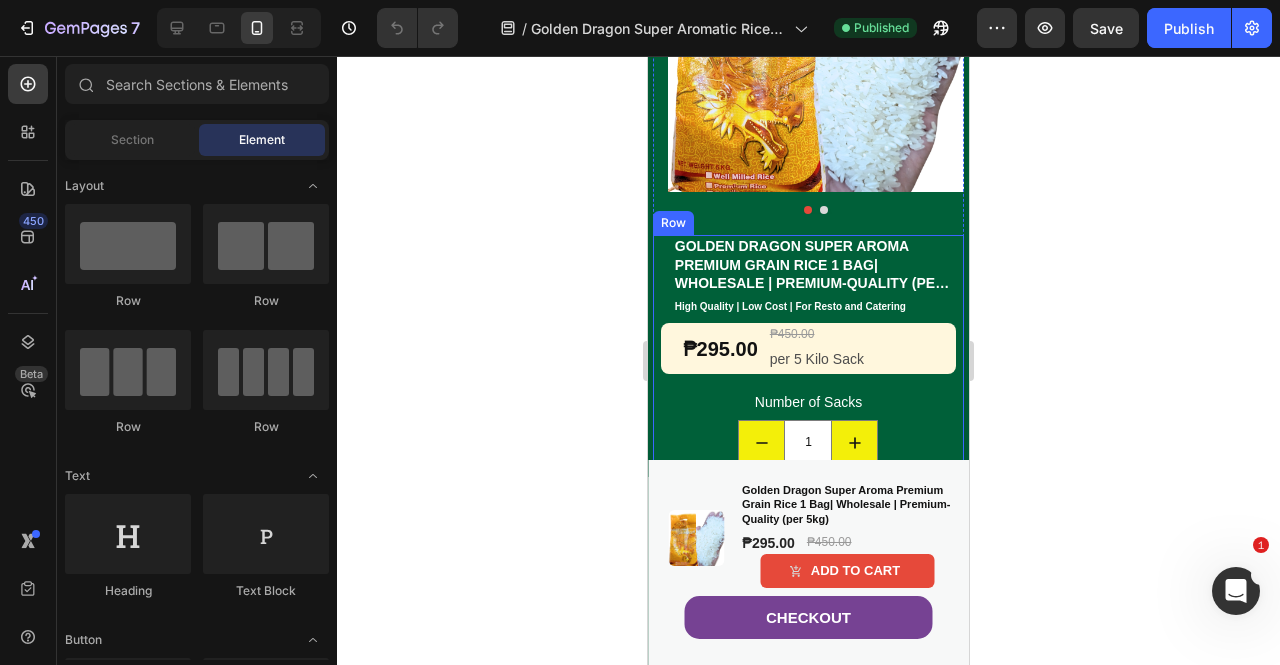 scroll, scrollTop: 0, scrollLeft: 0, axis: both 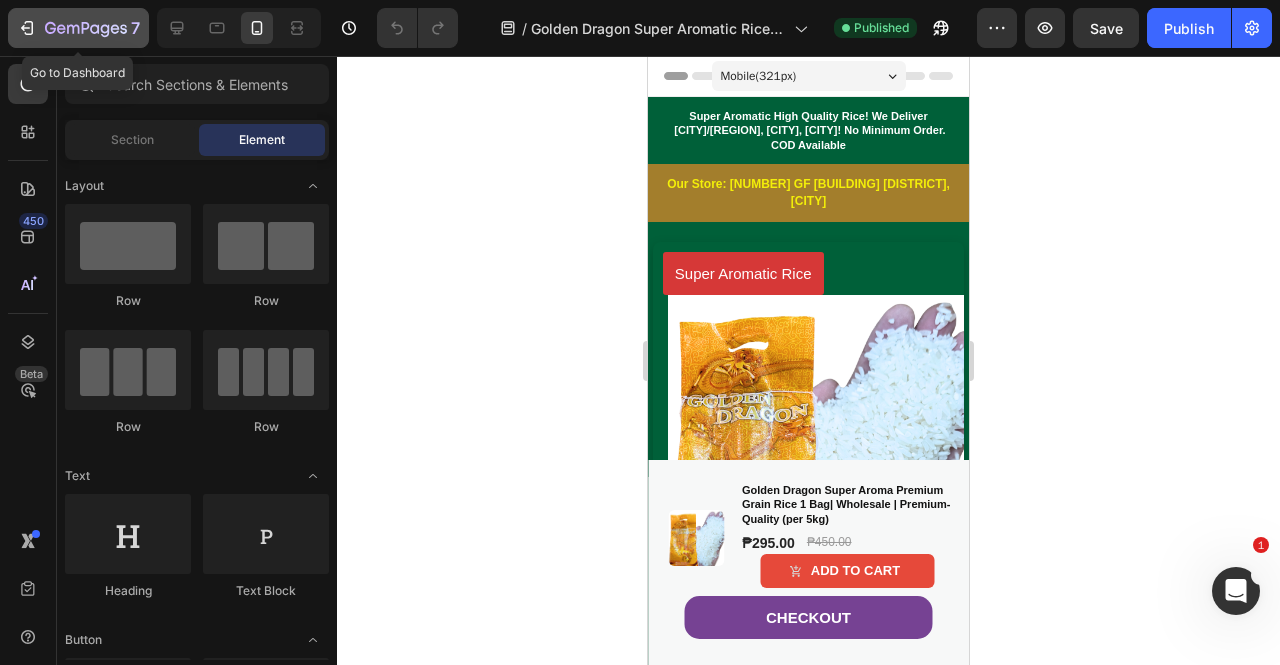 click 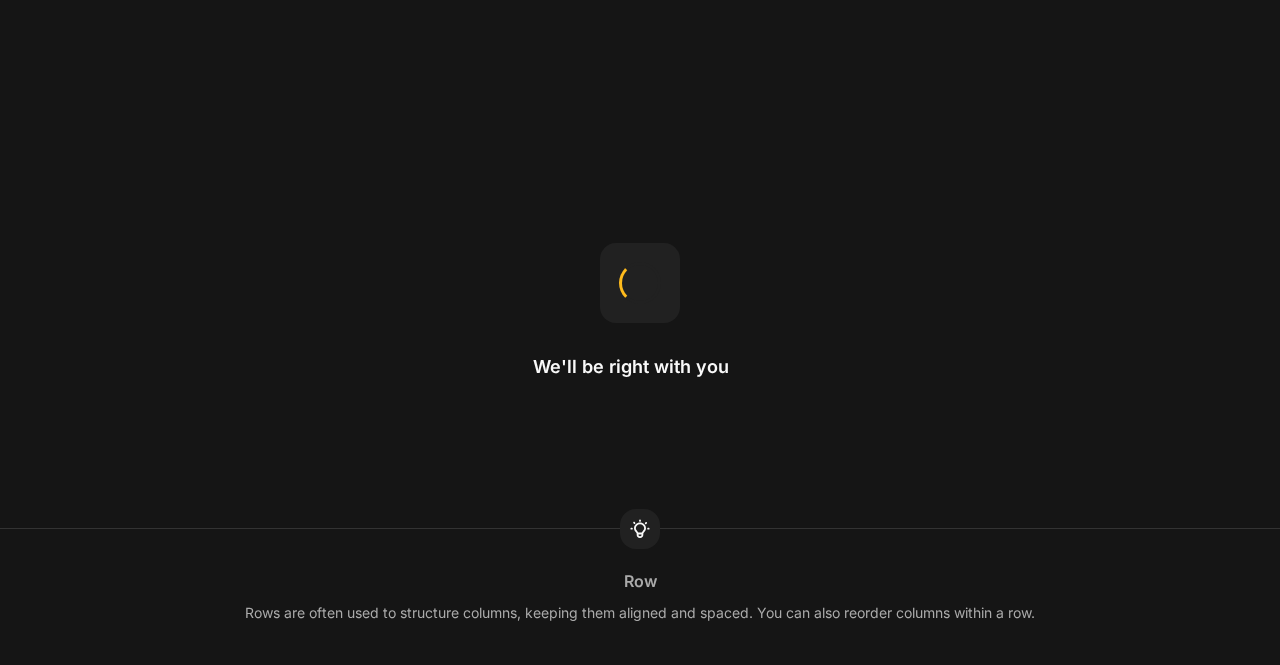 scroll, scrollTop: 0, scrollLeft: 0, axis: both 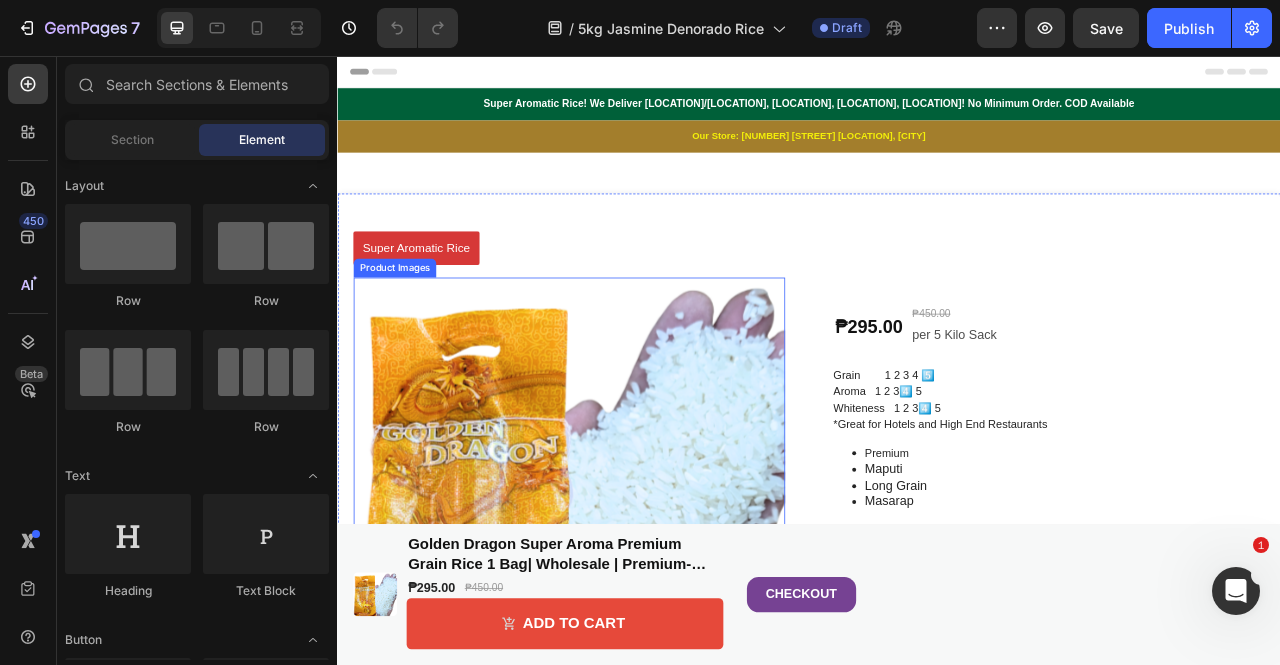 click at bounding box center [631, 612] 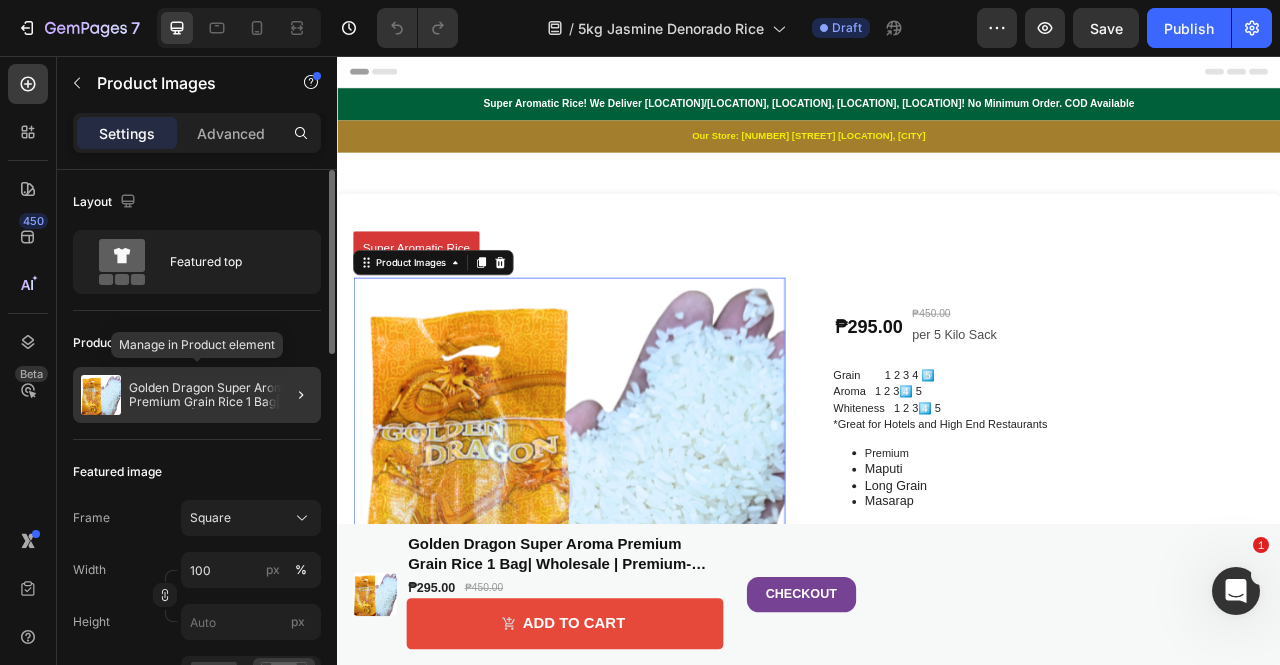 click on "Golden Dragon Super Aroma Premium Grain Rice 1 Bag| Wholesale | Premium-Quality (per 5kg)" at bounding box center [221, 395] 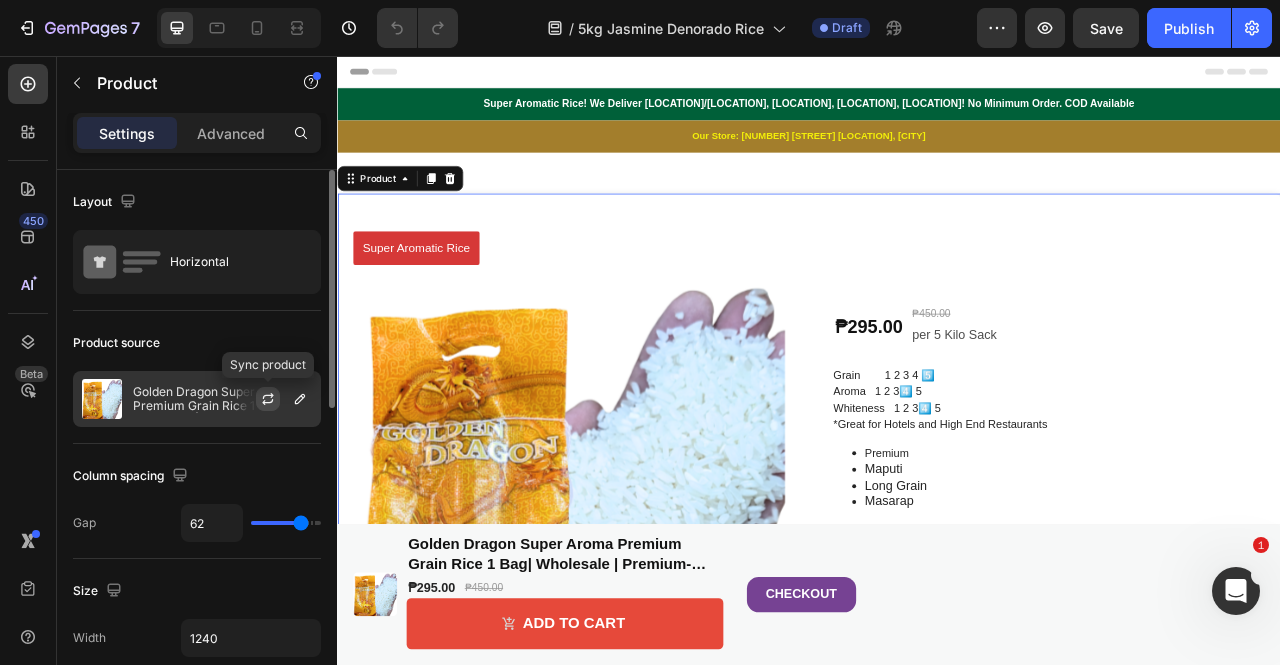 click 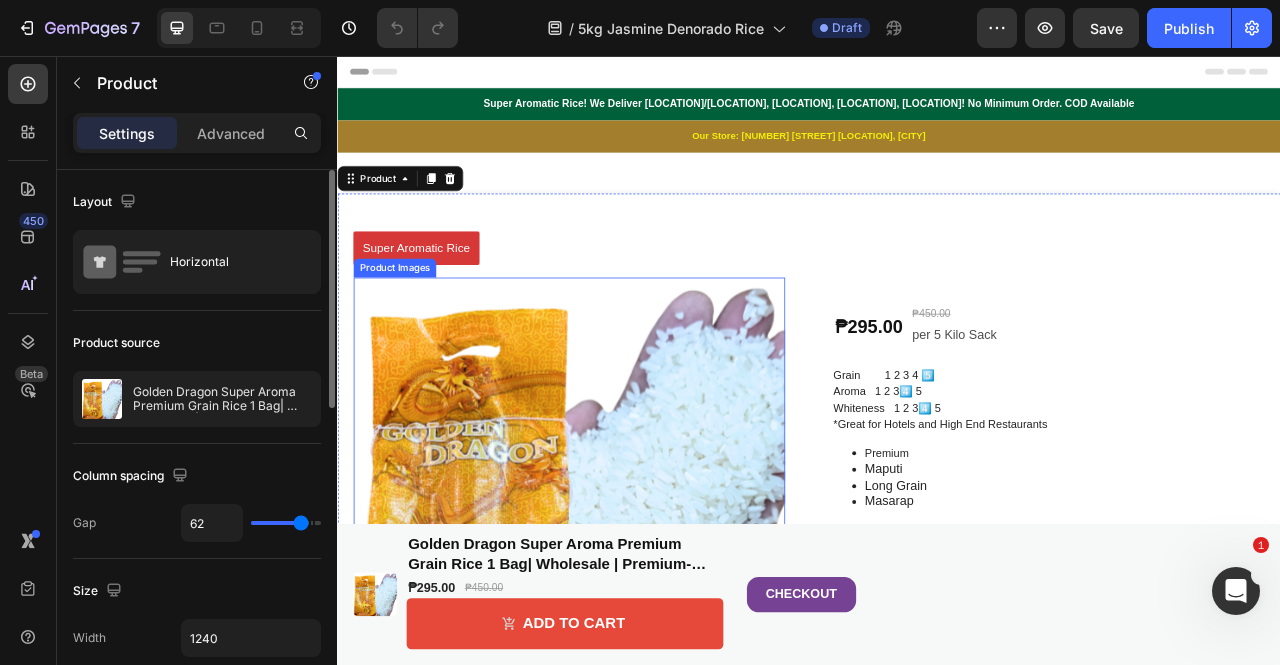 click at bounding box center [631, 612] 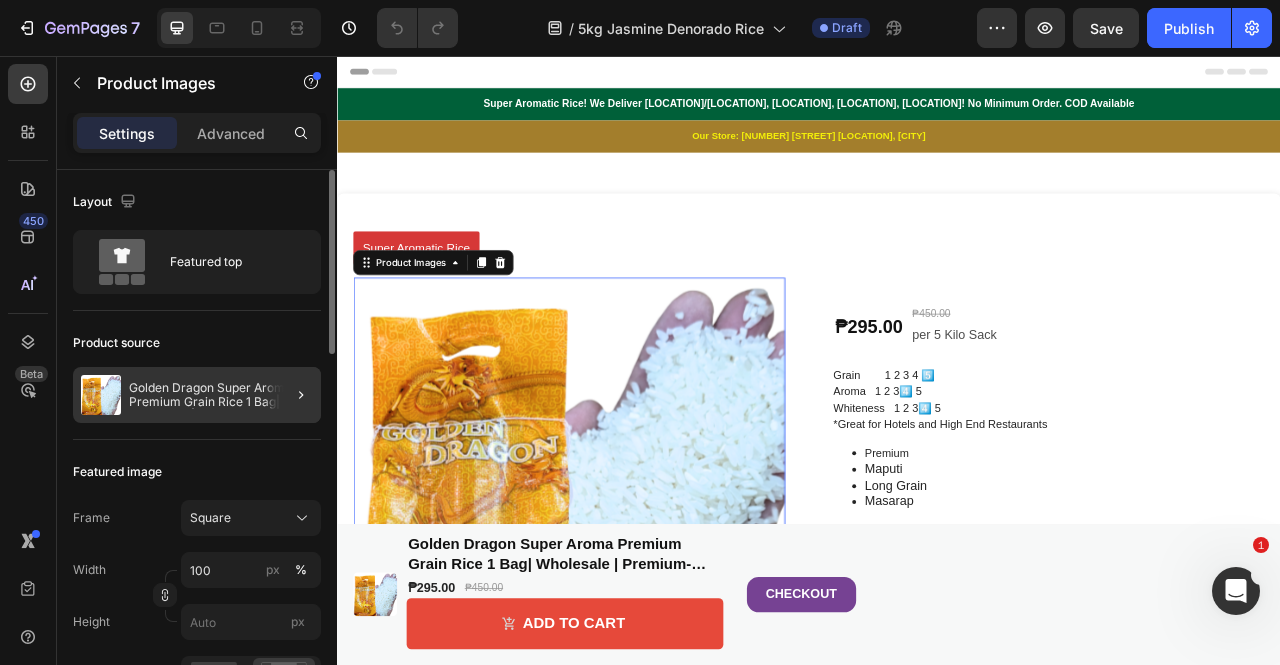 click on "Golden Dragon Super Aroma Premium Grain Rice 1 Bag| Wholesale | Premium-Quality (per 5kg)" 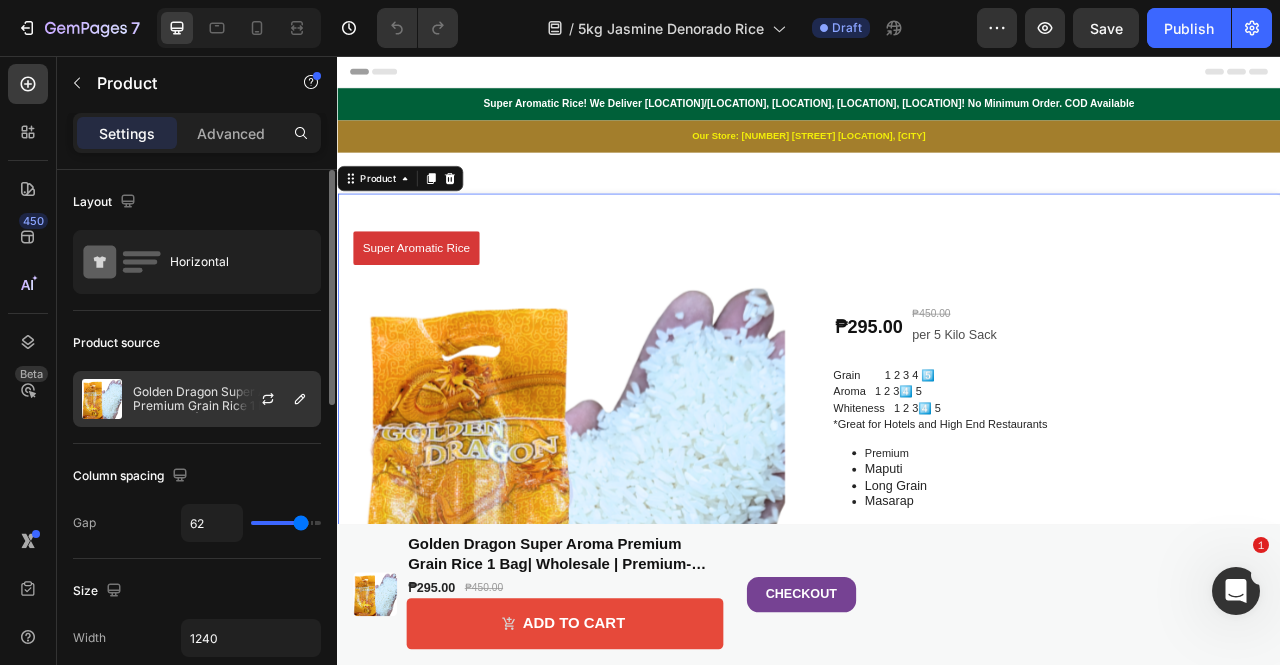 click on "Golden Dragon Super Aroma Premium Grain Rice 1 Bag| Wholesale | Premium-Quality (per 5kg)" 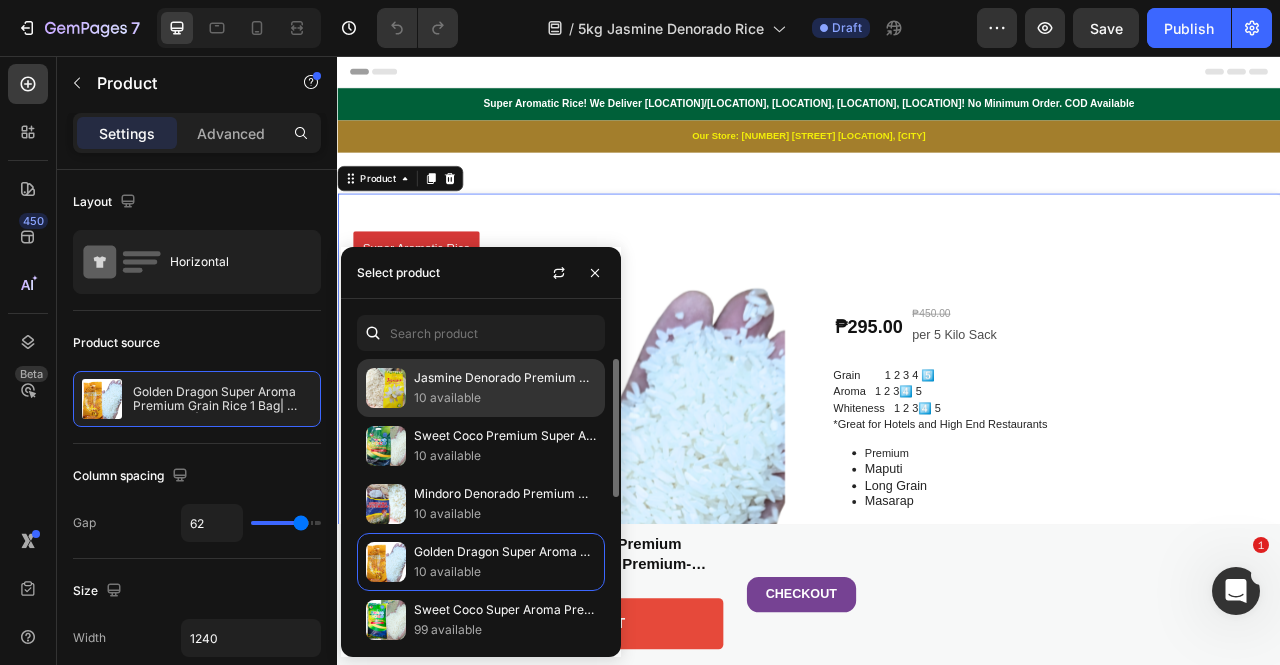 click at bounding box center [386, 388] 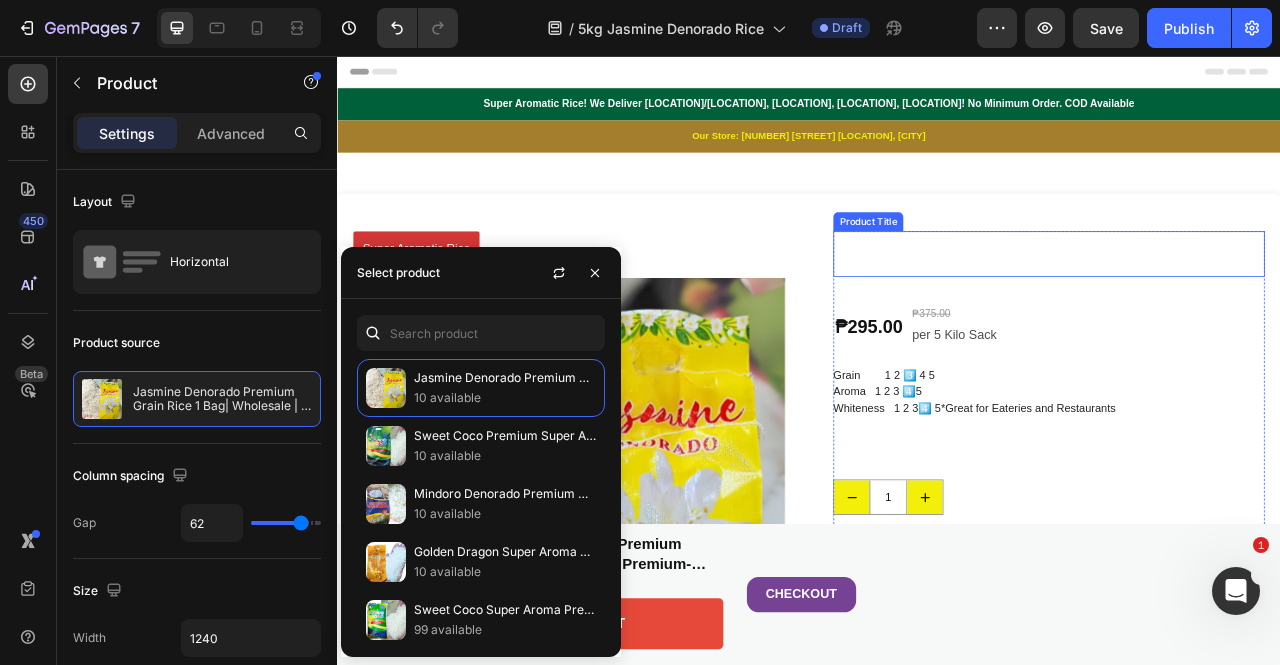 click on "Jasmine Denorado Premium Grain Rice 1 Bag| Wholesale | Premium-Quality (per 5kg)" at bounding box center [1242, 308] 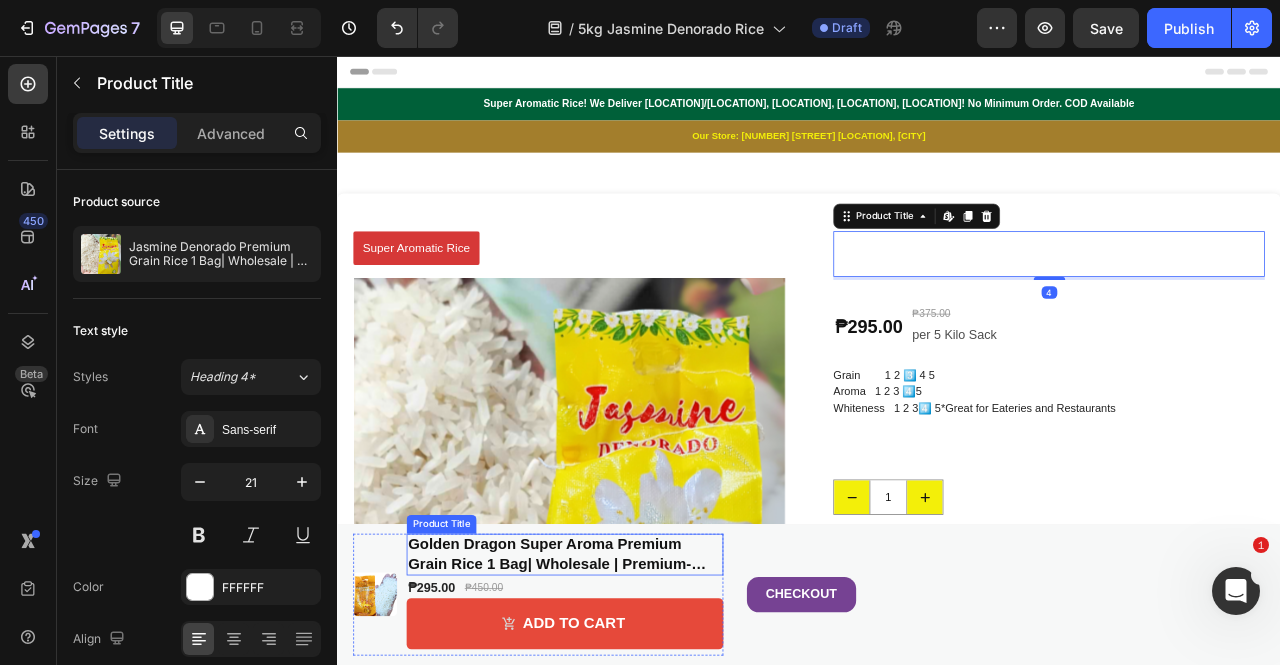 click on "Golden Dragon Super Aroma Premium Grain Rice 1 Bag| Wholesale | Premium-Quality (per 5kg)" at bounding box center [626, 690] 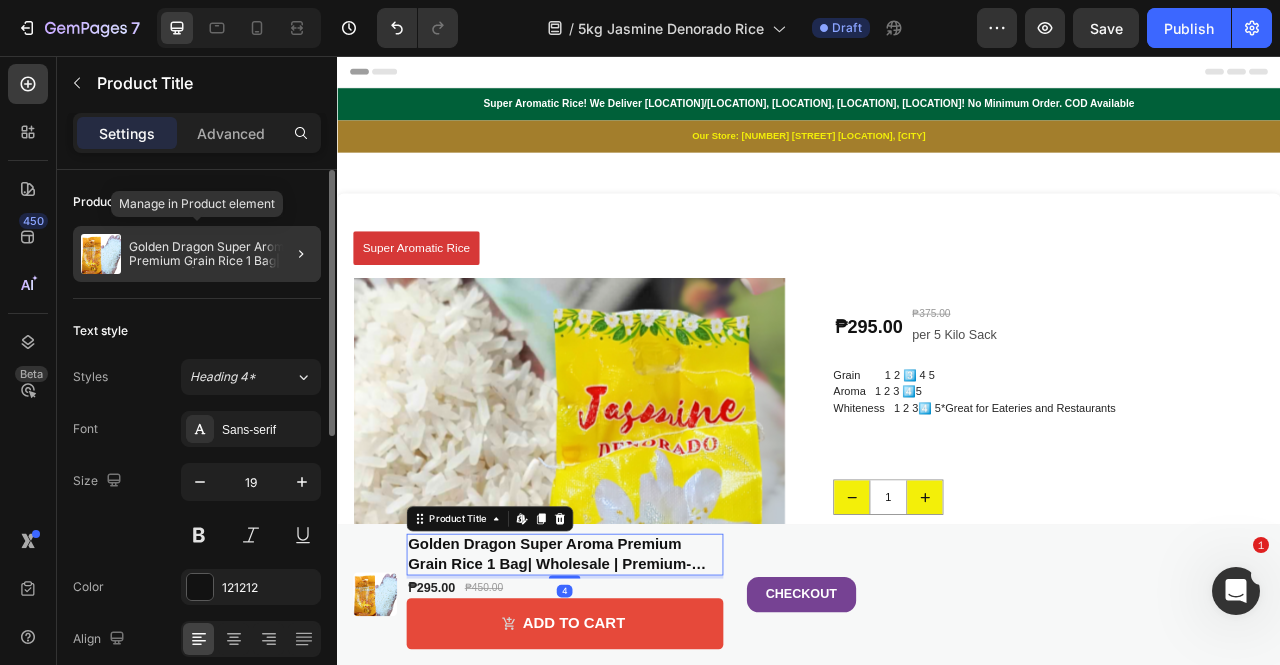 click on "Golden Dragon Super Aroma Premium Grain Rice 1 Bag| Wholesale | Premium-Quality (per 5kg)" at bounding box center [221, 254] 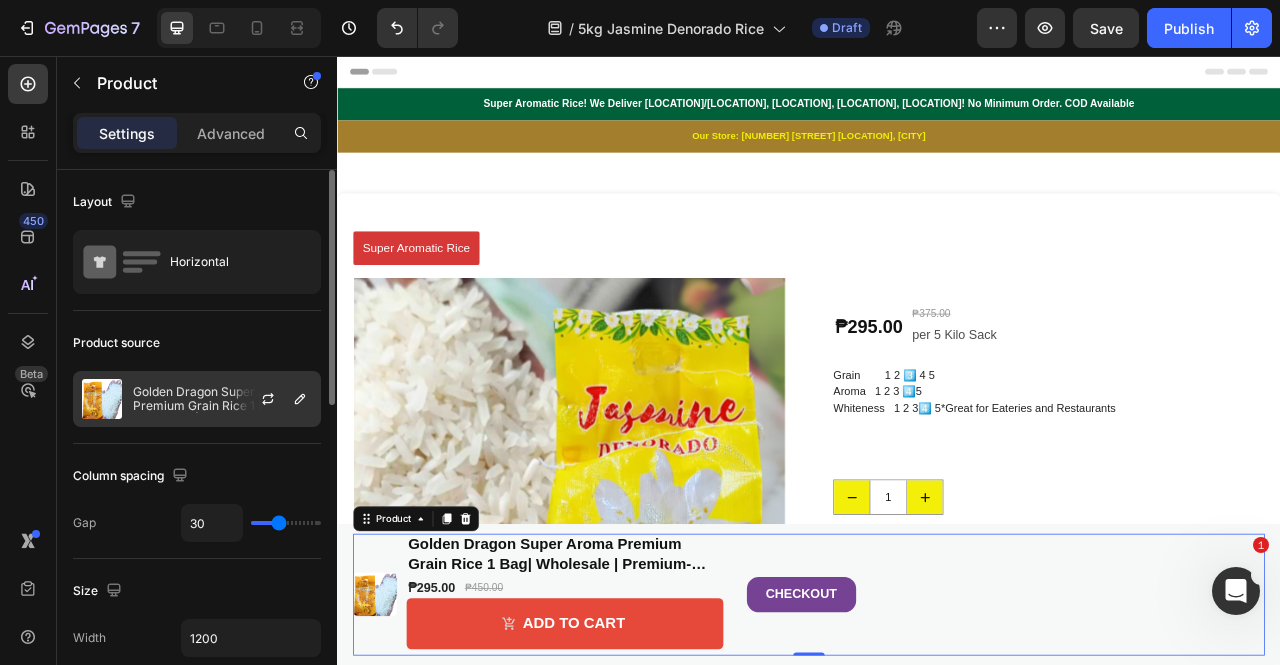 click on "Golden Dragon Super Aroma Premium Grain Rice 1 Bag| Wholesale | Premium-Quality (per 5kg)" at bounding box center [222, 399] 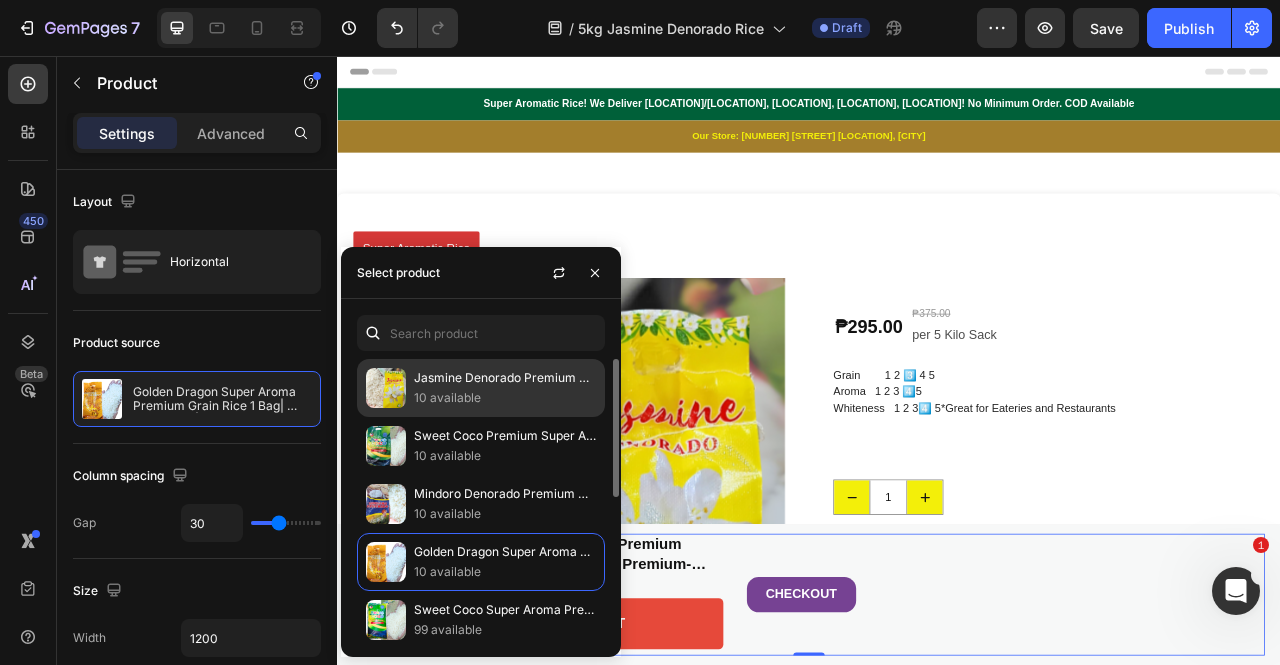 click on "10 available" at bounding box center [505, 398] 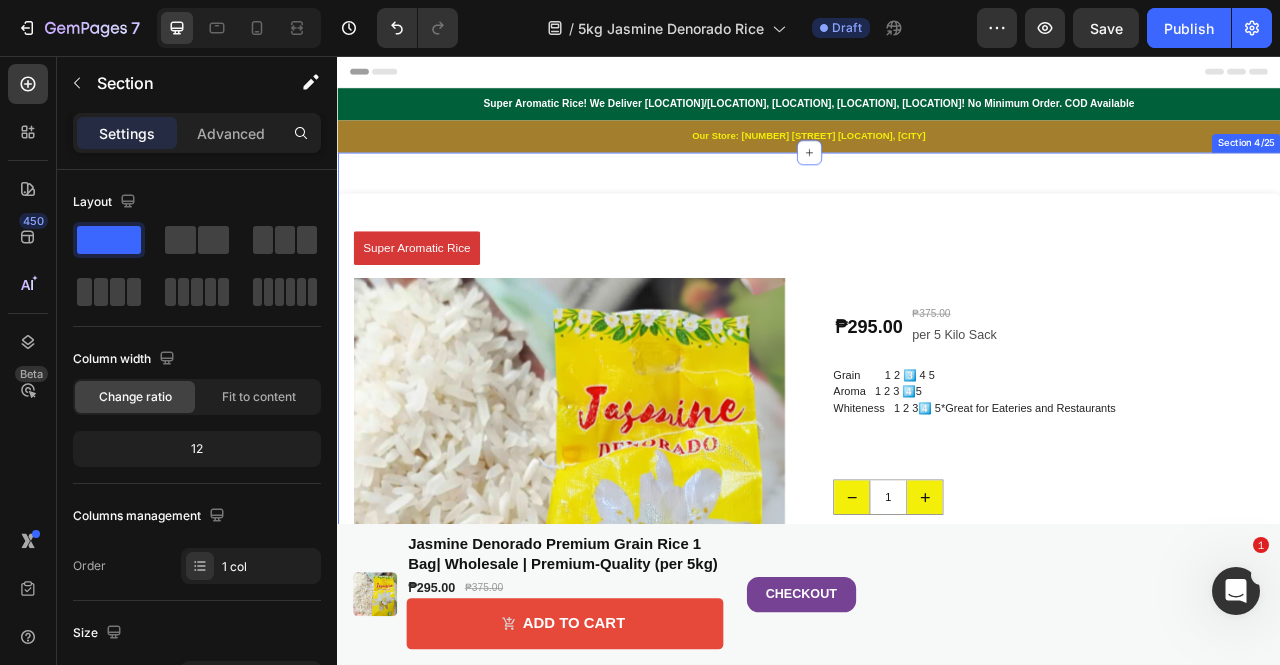 click on "Super Aromatic Rice Product Badge Product Images Jasmine Denorado Premium Grain Rice 1 Bag| Wholesale | Premium-Quality (per 5kg) Product Title High Quality | Low Cost | For Resto and Catering Text Block ₱295.00 Product Price Product Price ₱375.00 Product Price Product Price per 5 Kilo Sack Text Block Row Grain        1 2 3️⃣ 4 5
Aroma   1 2 3 4️⃣5
Whiteness   1 2 34️⃣ 5  *Great for Eateries and Restaurants
Product Description Number of Sacks Text Block
1
Product Quantity
Add to cart Add to Cart 1650 People have ordered this item Rating (4.9): ⭐⭐⭐⭐⭐ Text Block We deliver to All Cities towns in Metro Manila, NCR, Bacoor, Antipolo, Cainta. No Minimum Order, COD Available Text Block Row Product" at bounding box center [937, 628] 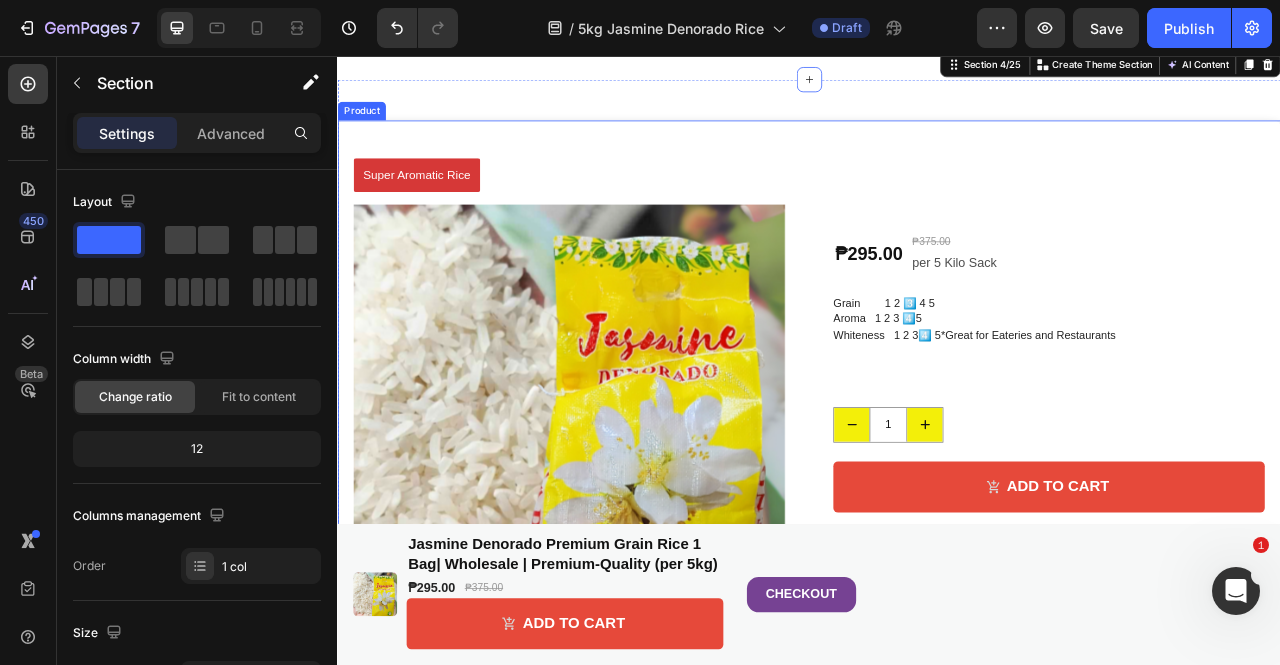 scroll, scrollTop: 200, scrollLeft: 0, axis: vertical 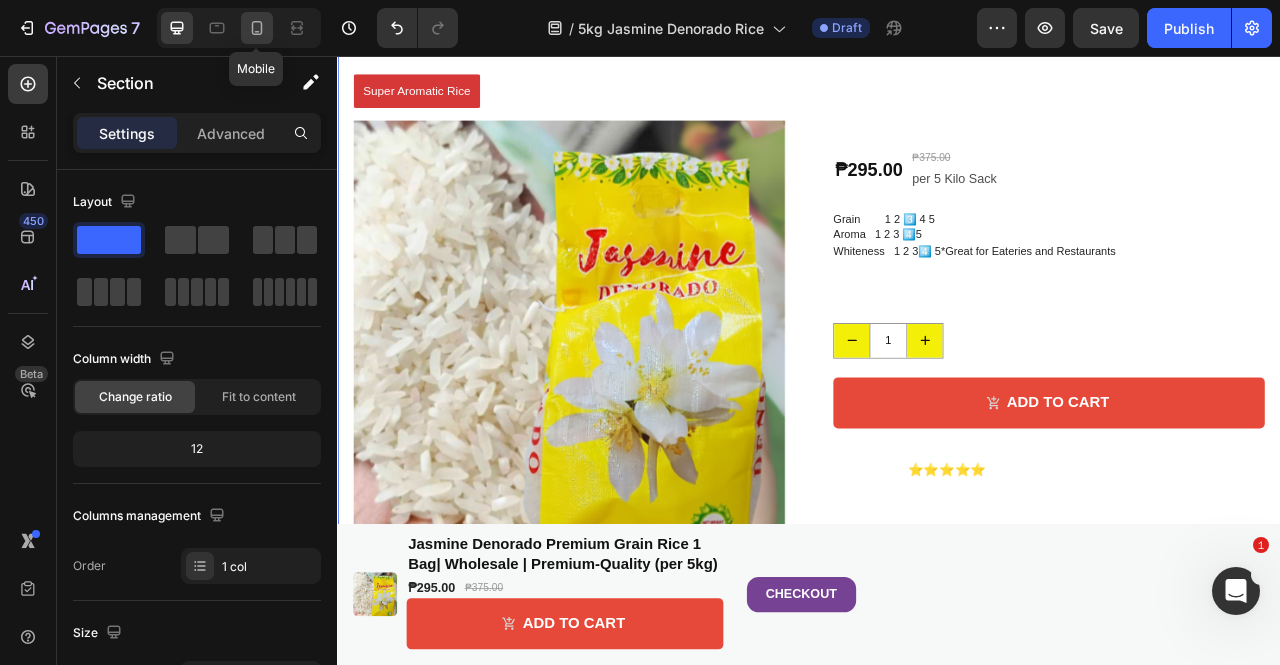 drag, startPoint x: 262, startPoint y: 33, endPoint x: 36, endPoint y: 257, distance: 318.2012 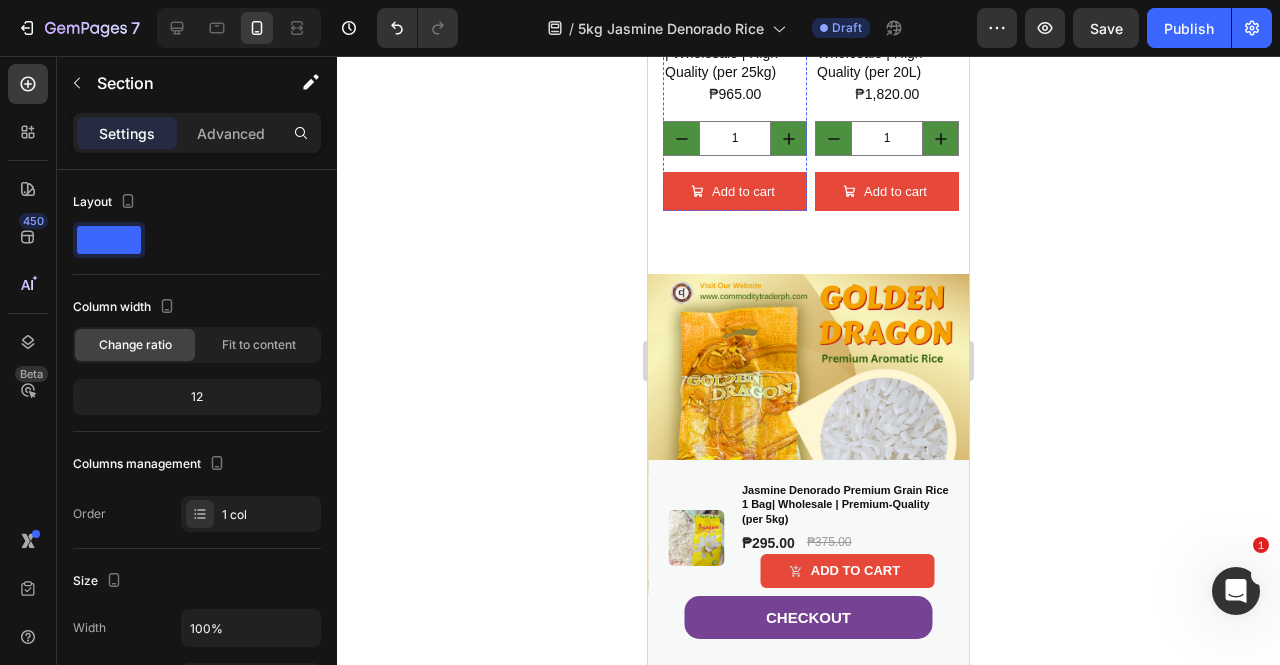 scroll, scrollTop: 4753, scrollLeft: 0, axis: vertical 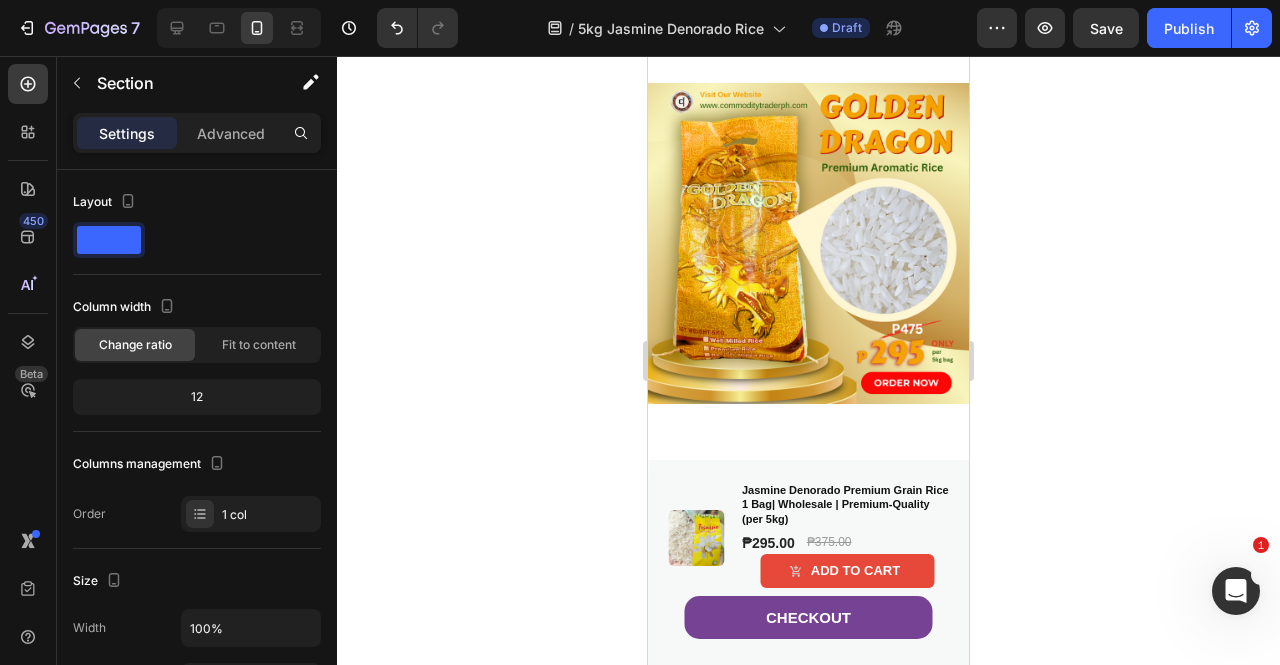 click at bounding box center [808, 243] 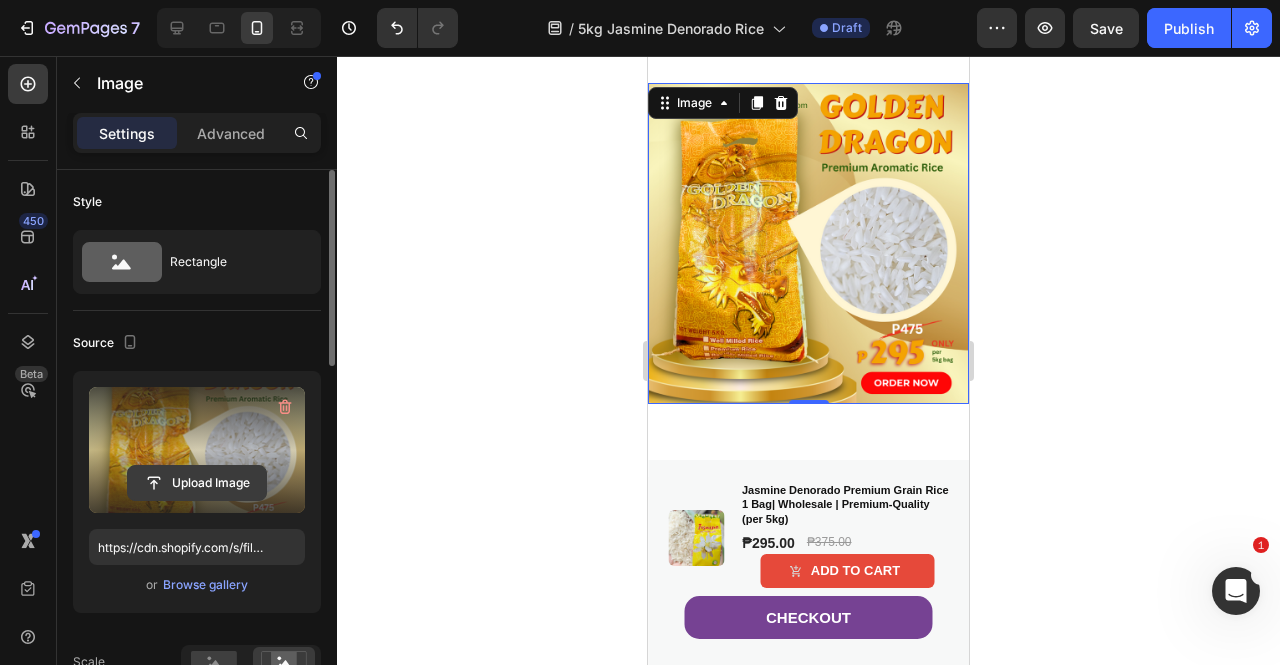 click 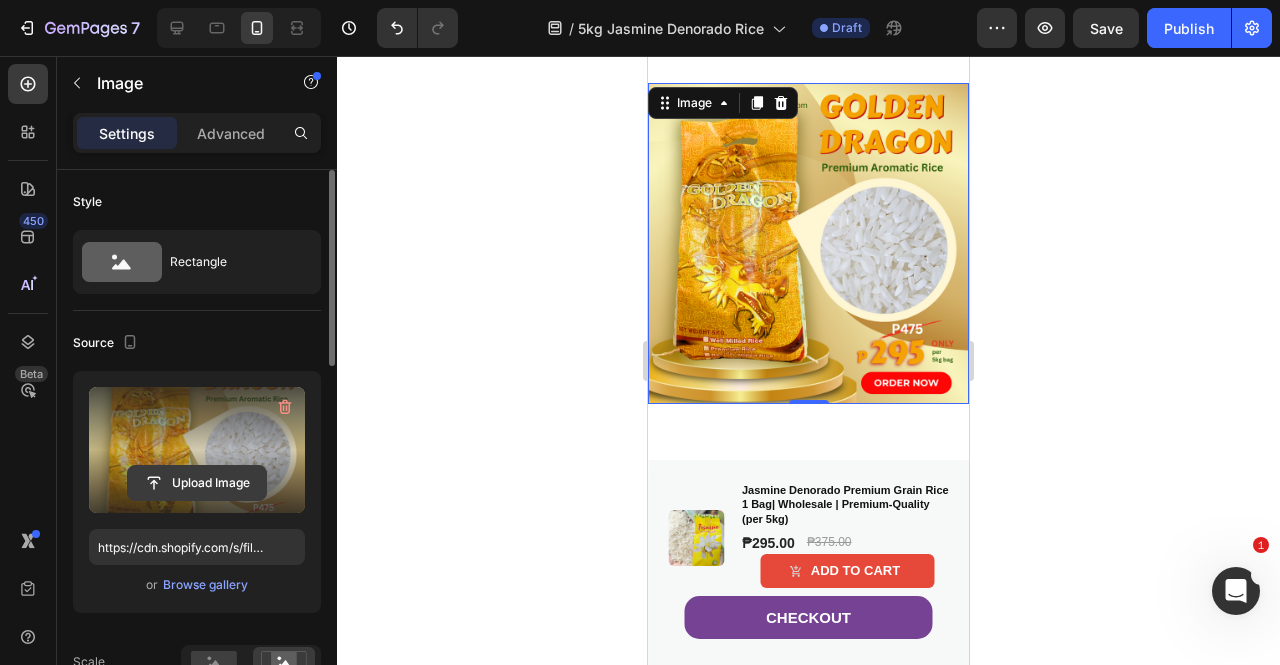 click 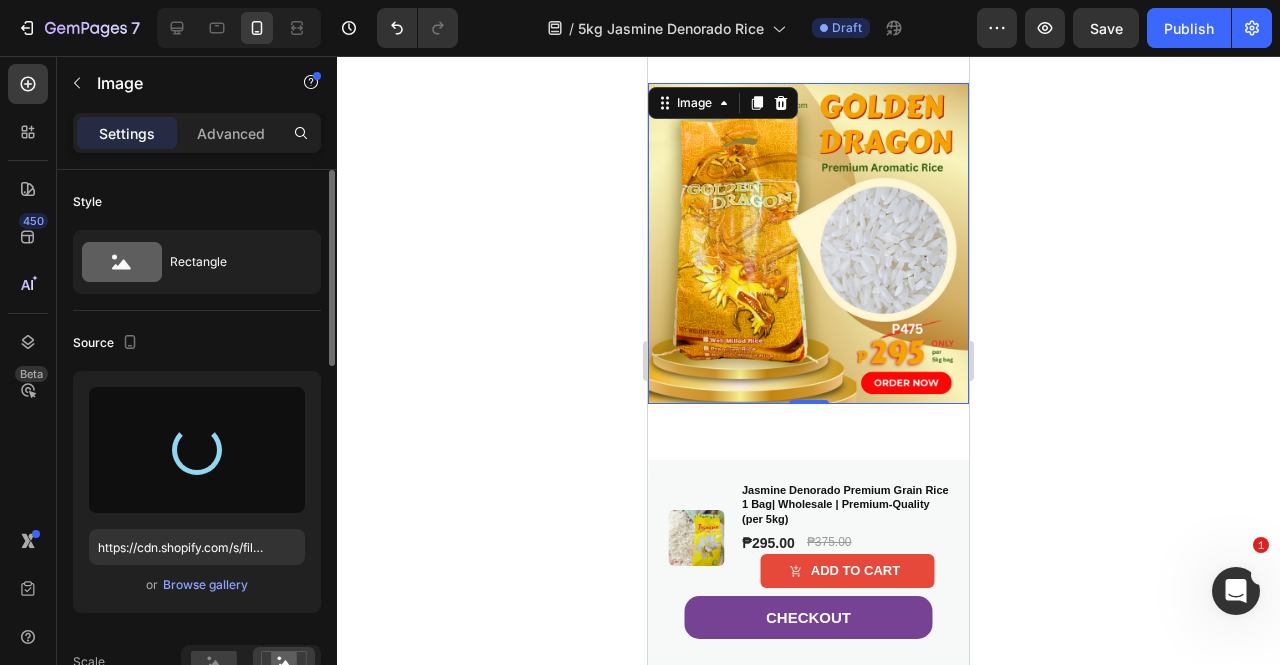 type on "https://cdn.shopify.com/s/files/1/0914/5686/4563/files/gempages_547358301319333032-0ac89cc9-1200-4185-85b4-9b566f0964e5.png" 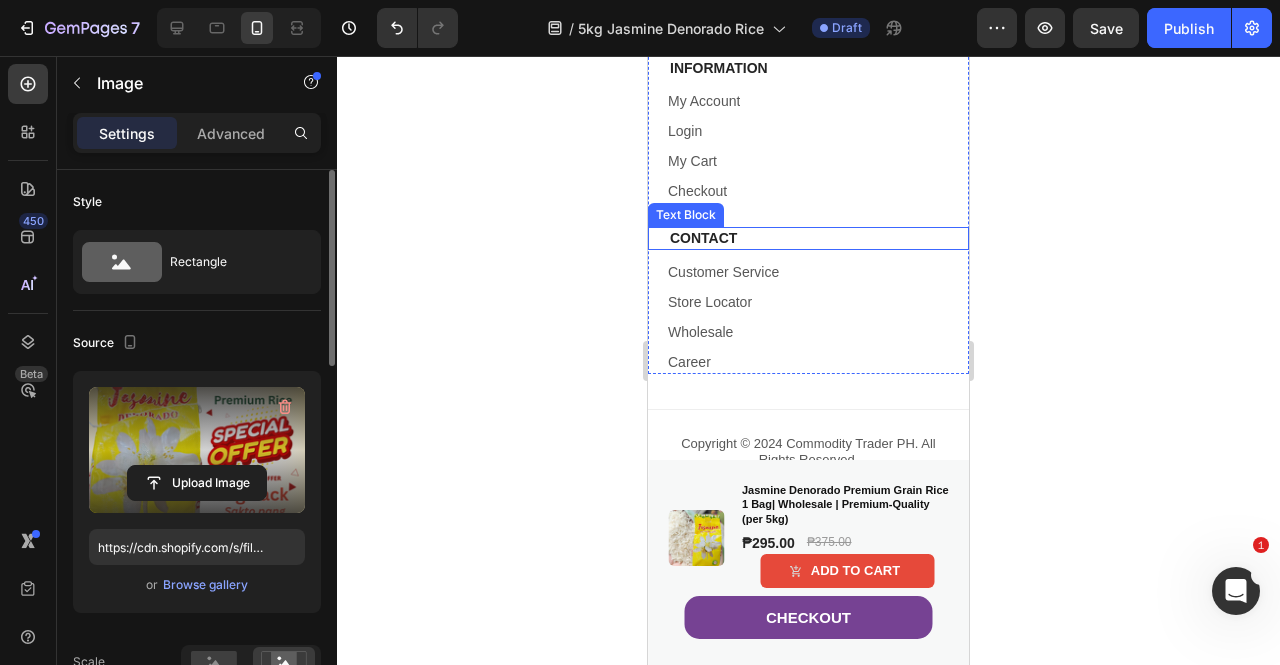 scroll, scrollTop: 8753, scrollLeft: 0, axis: vertical 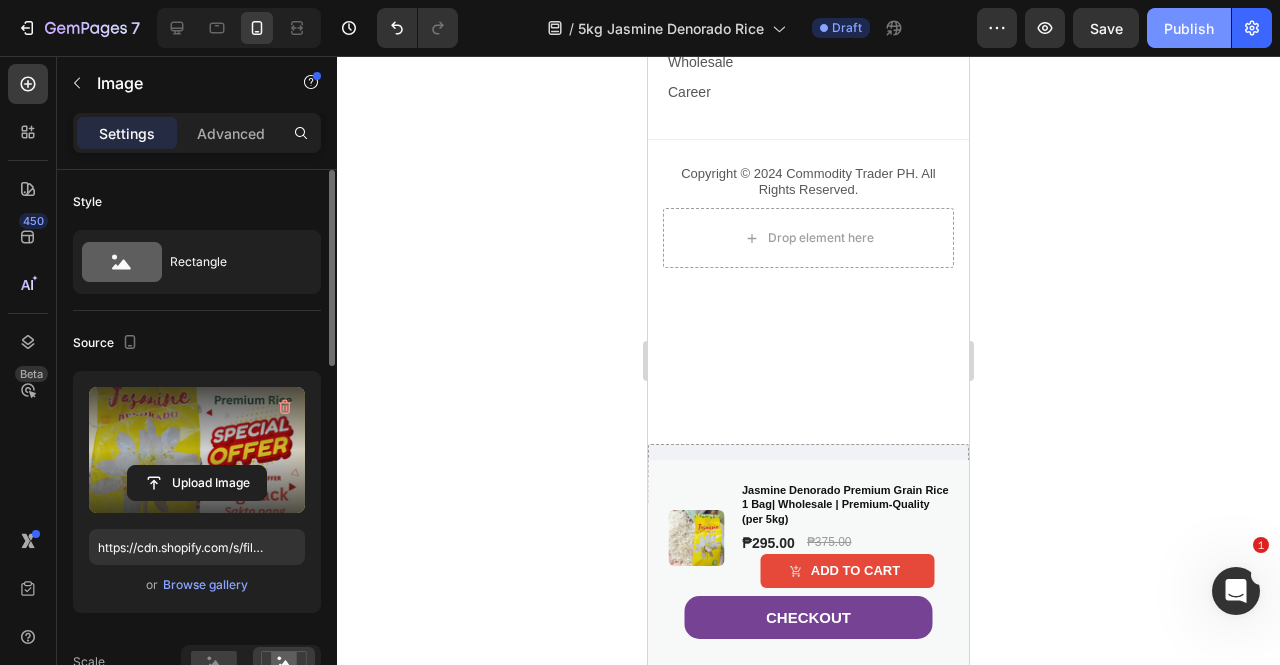 click on "Publish" at bounding box center (1189, 28) 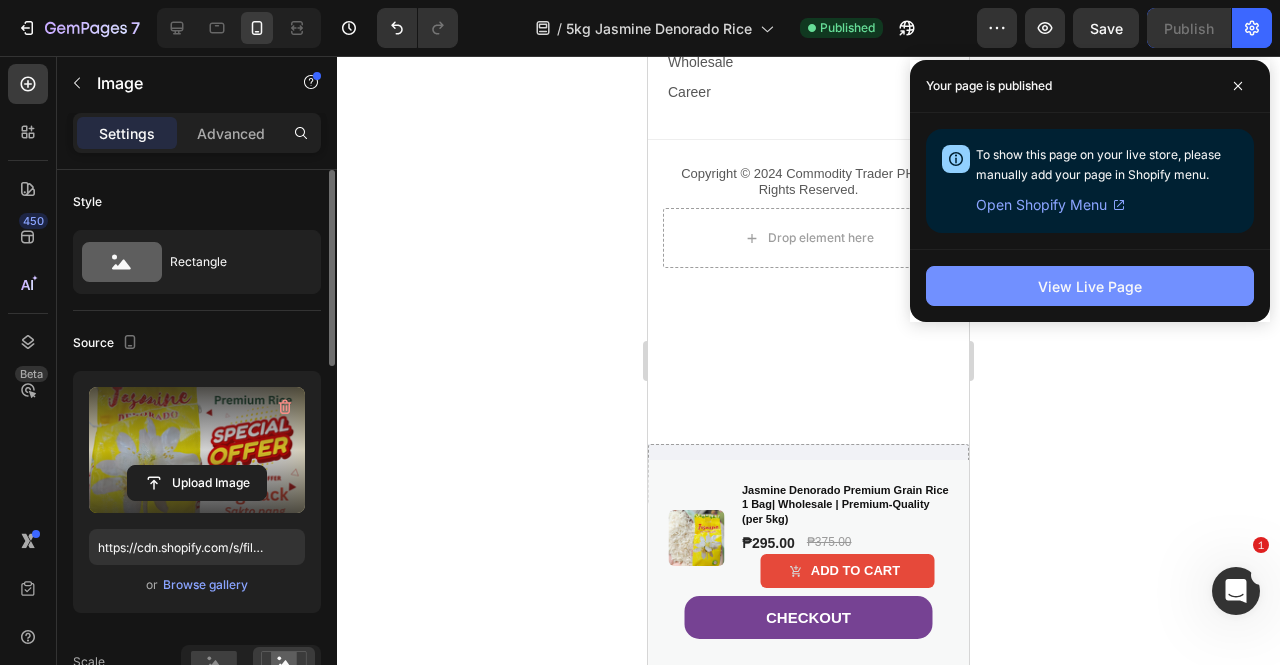 click on "View Live Page" at bounding box center [1090, 286] 